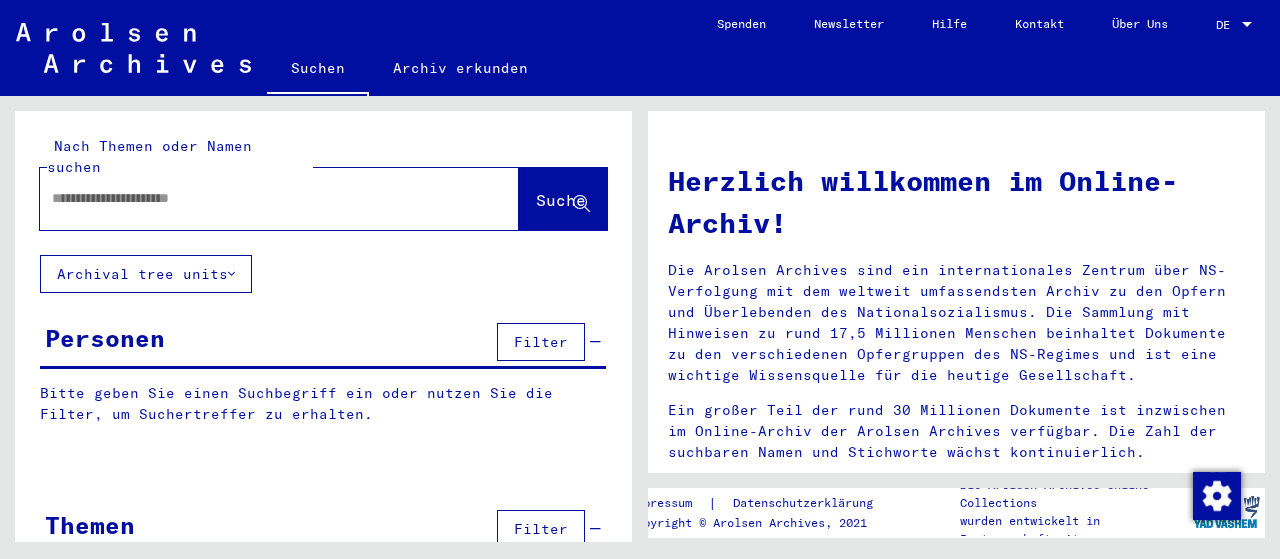 scroll, scrollTop: 0, scrollLeft: 0, axis: both 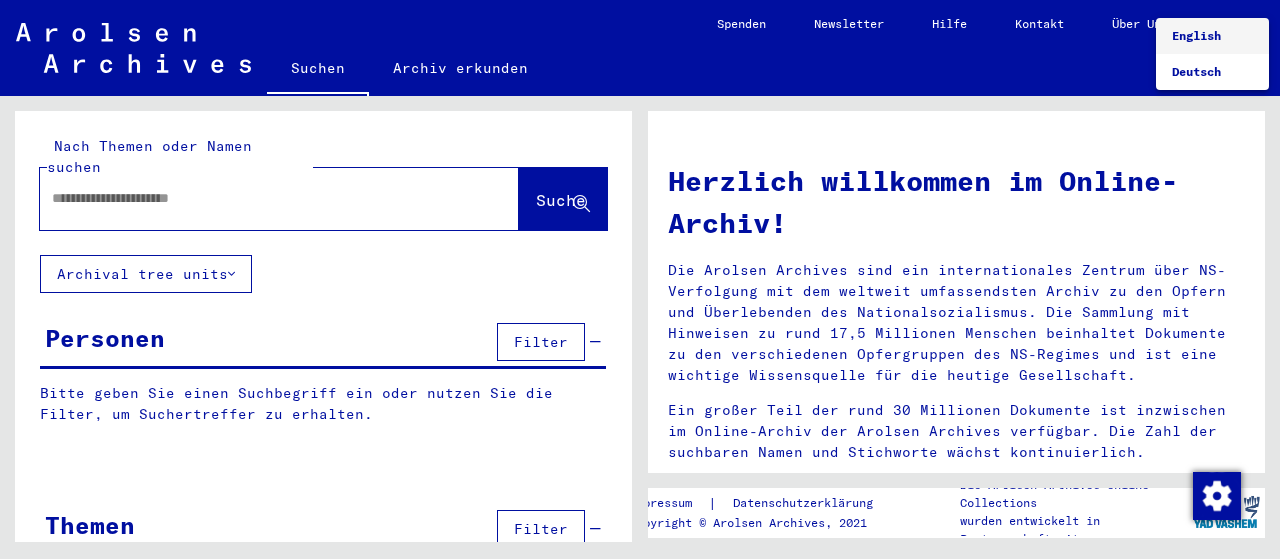 click on "English" at bounding box center (1196, 35) 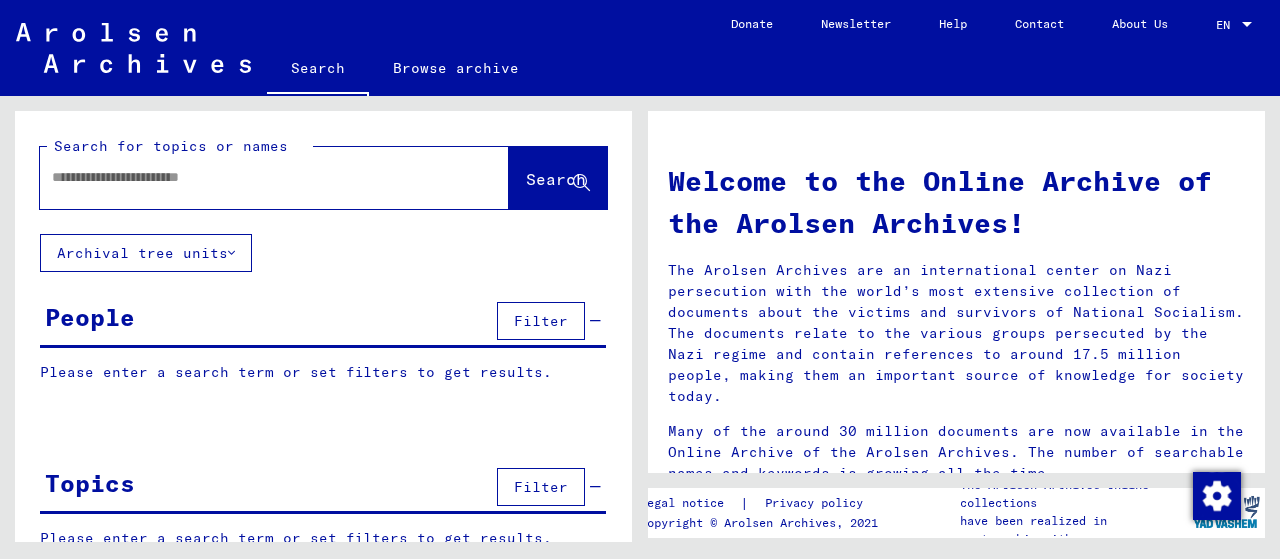 click at bounding box center [250, 177] 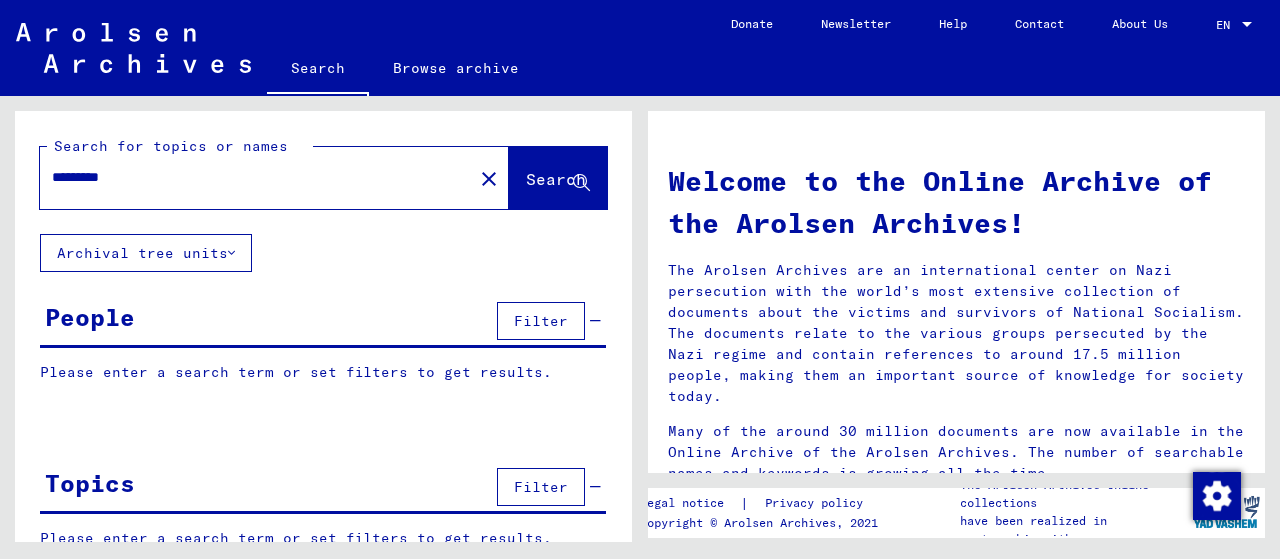 type on "*********" 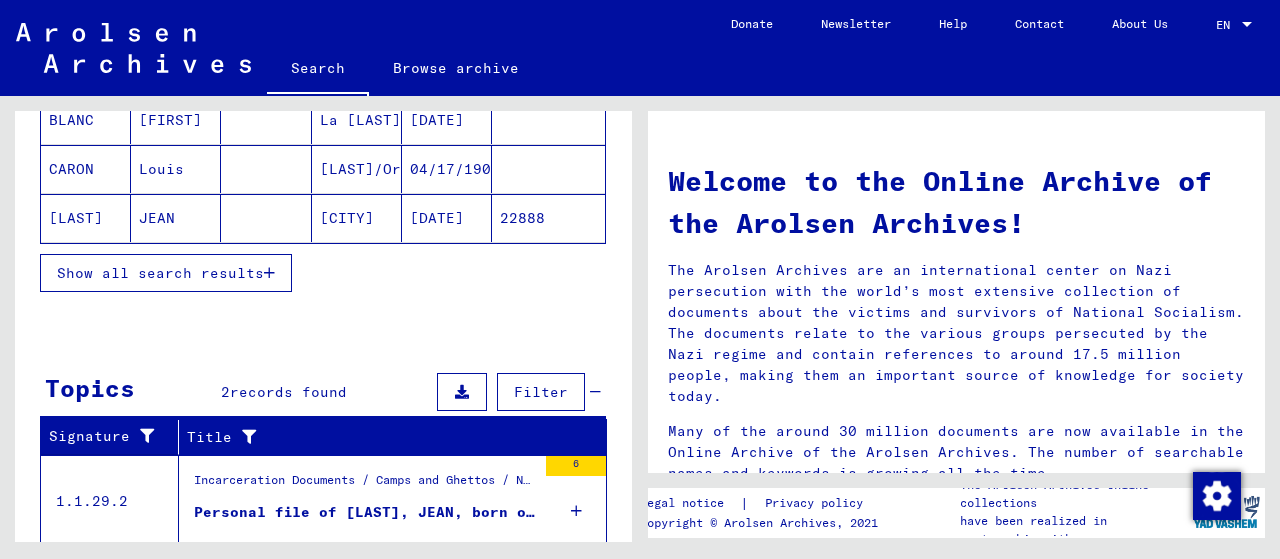scroll, scrollTop: 555, scrollLeft: 0, axis: vertical 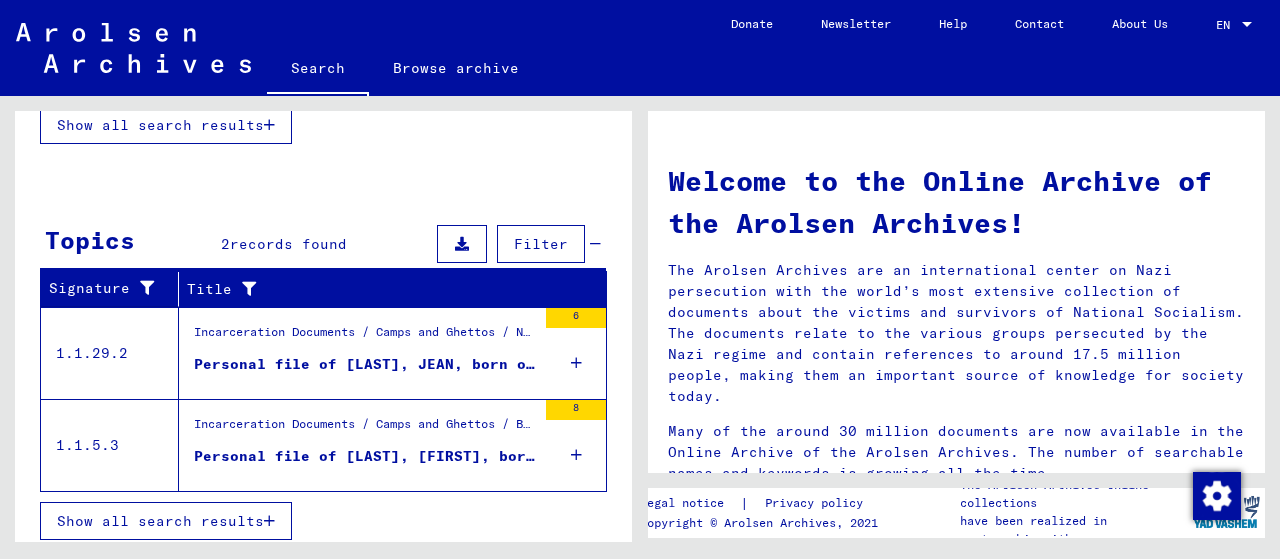 click on "Personal file of [LAST], JEAN, born on [DATE], born in TREIGNAC" at bounding box center (365, 364) 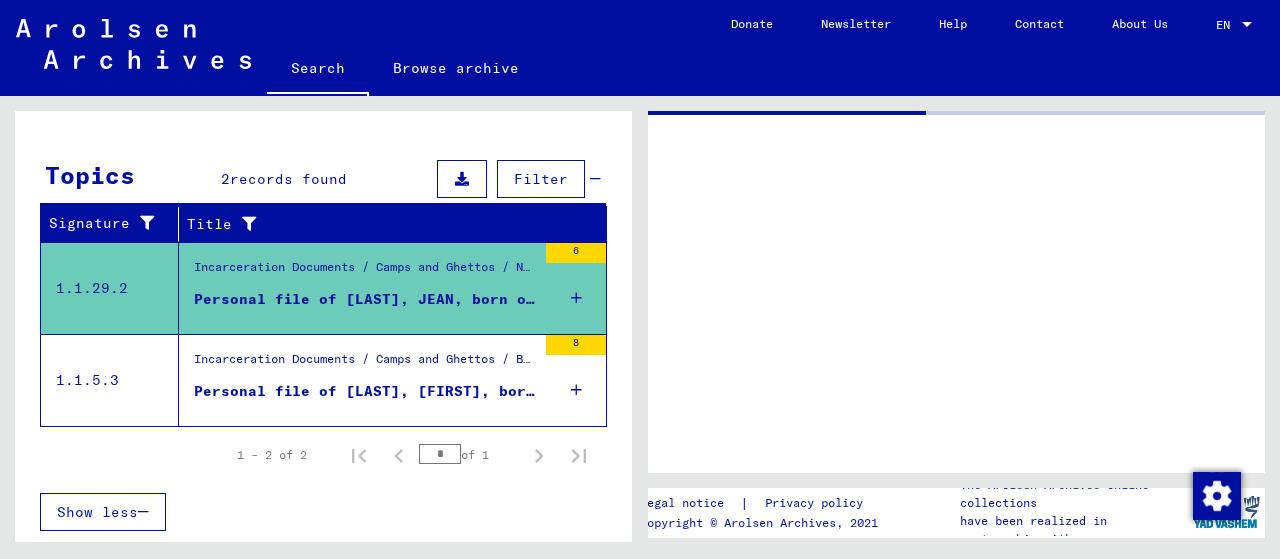 scroll, scrollTop: 253, scrollLeft: 0, axis: vertical 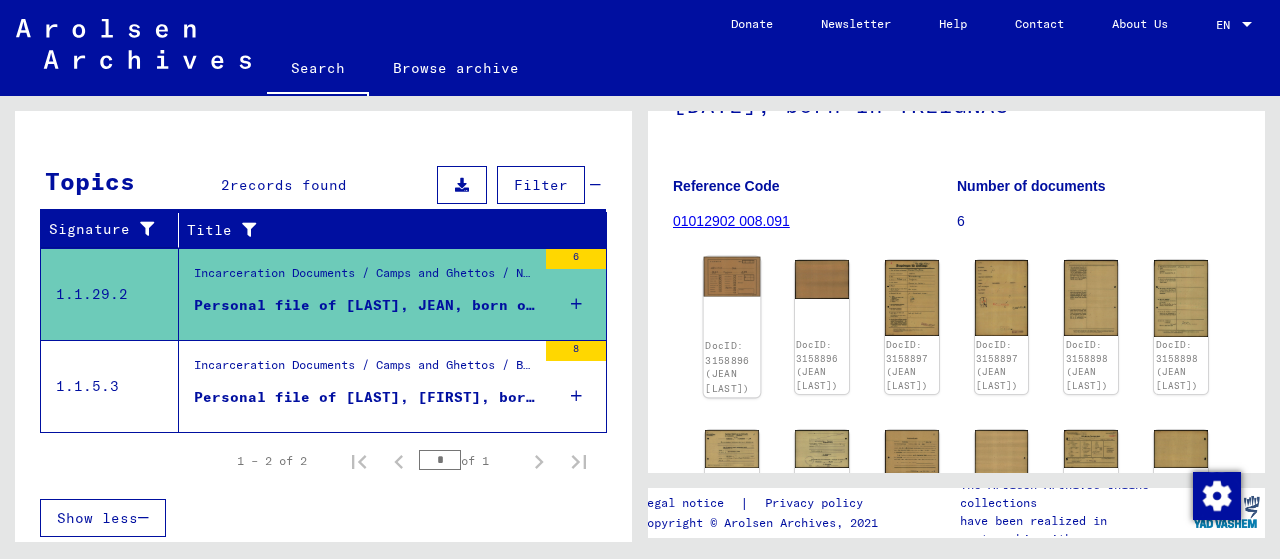 click 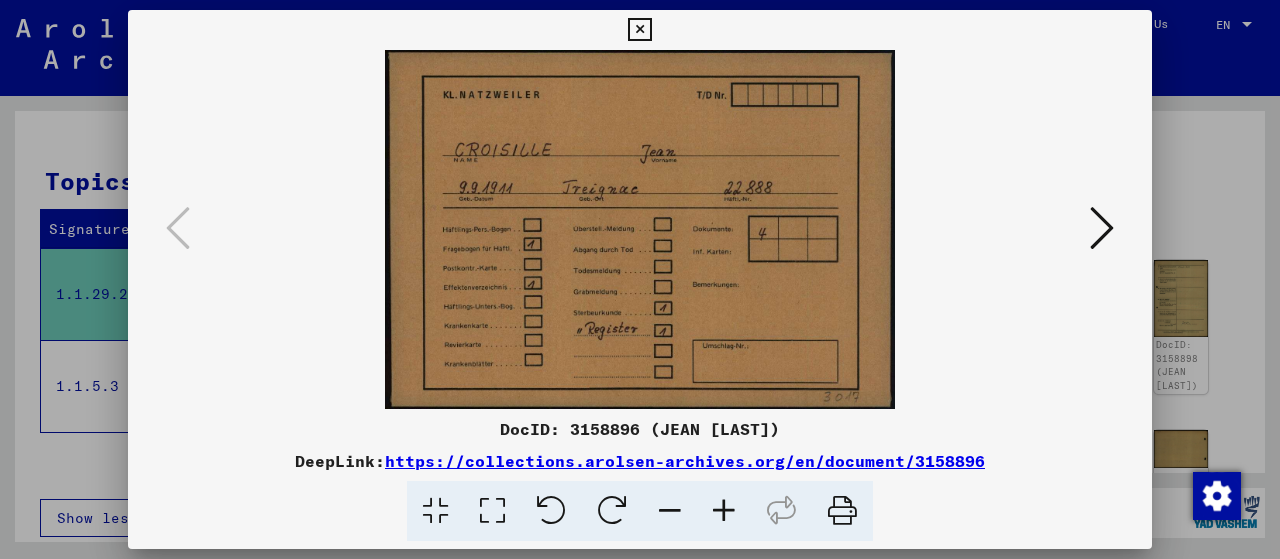 click at bounding box center [1102, 228] 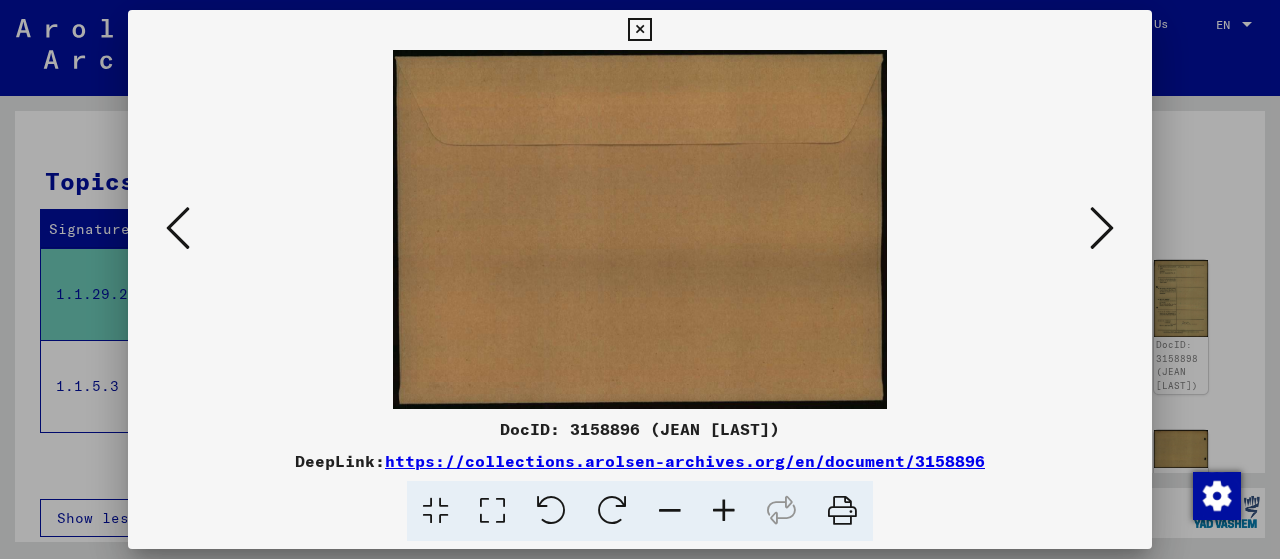 click at bounding box center (1102, 228) 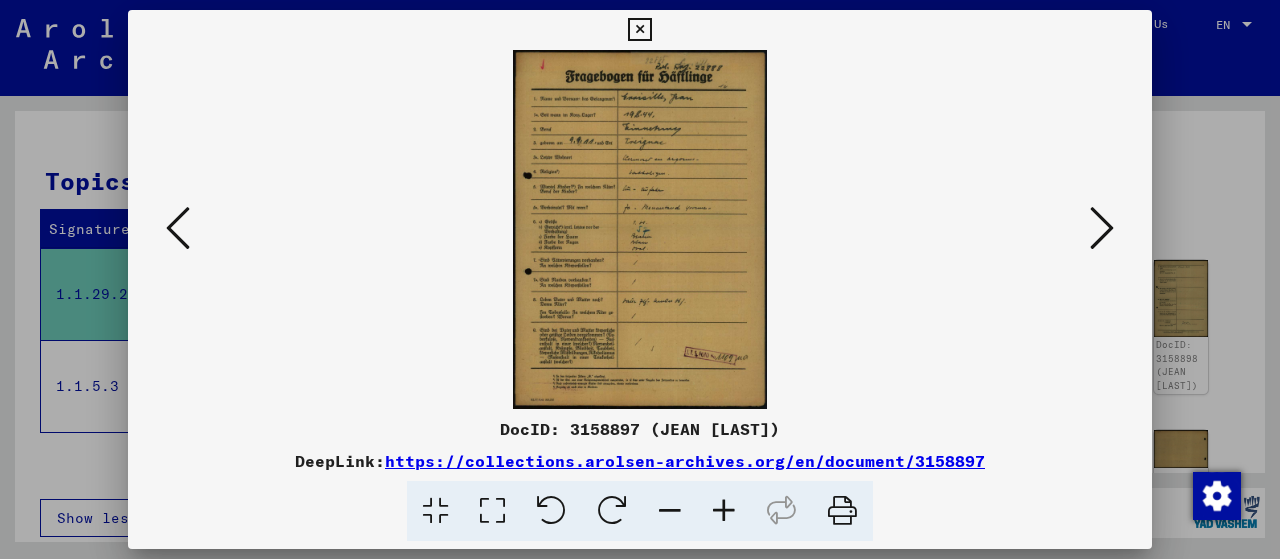 click at bounding box center (724, 511) 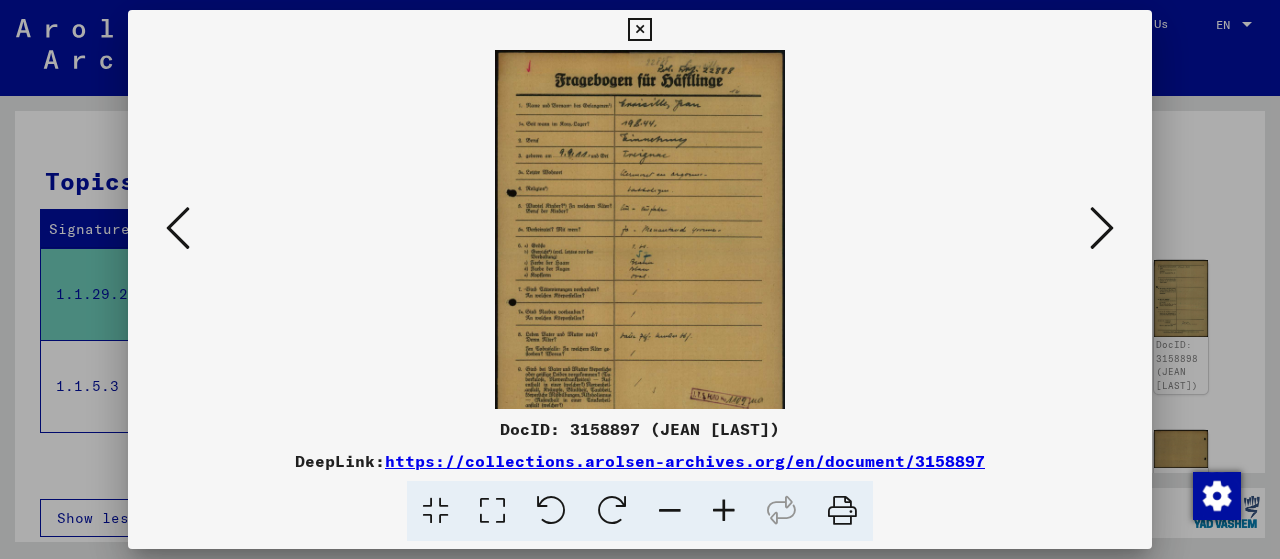 click at bounding box center [724, 511] 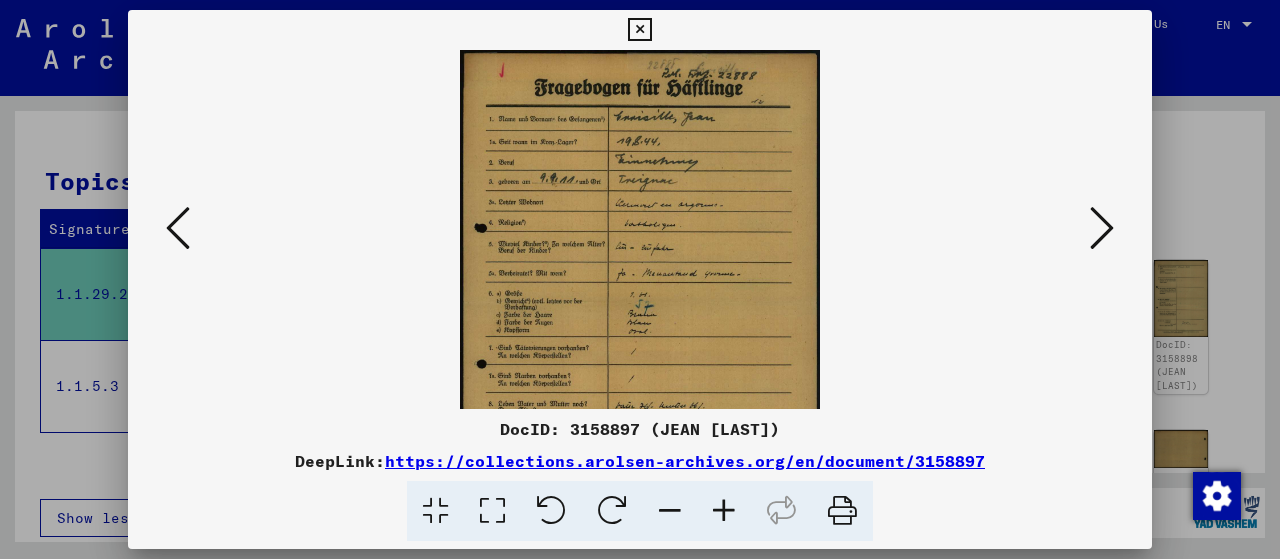 click at bounding box center (724, 511) 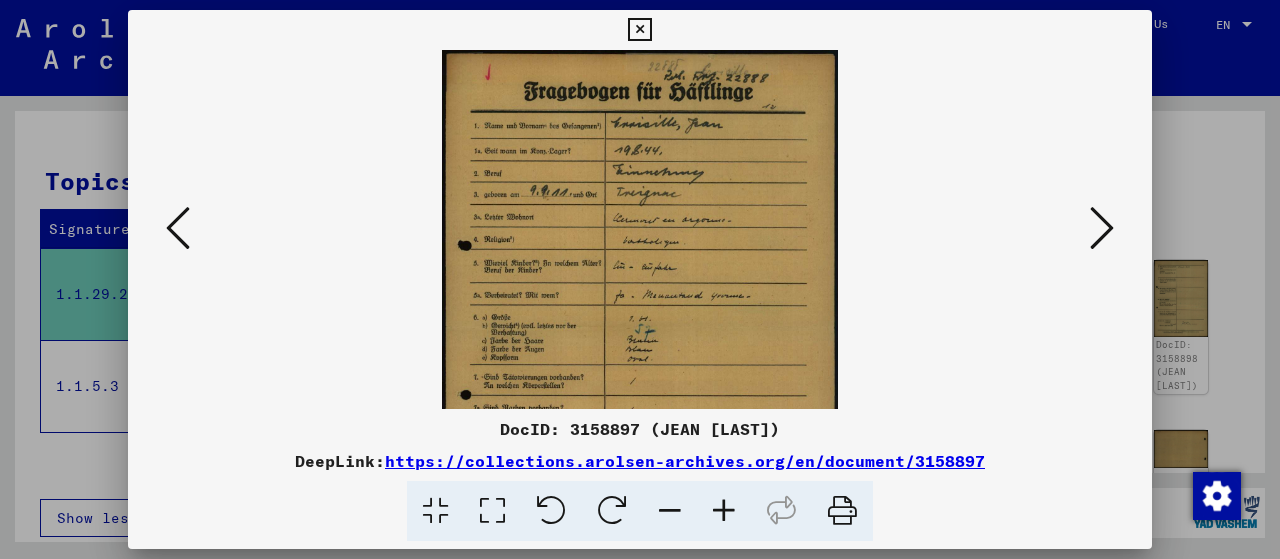 click at bounding box center [724, 511] 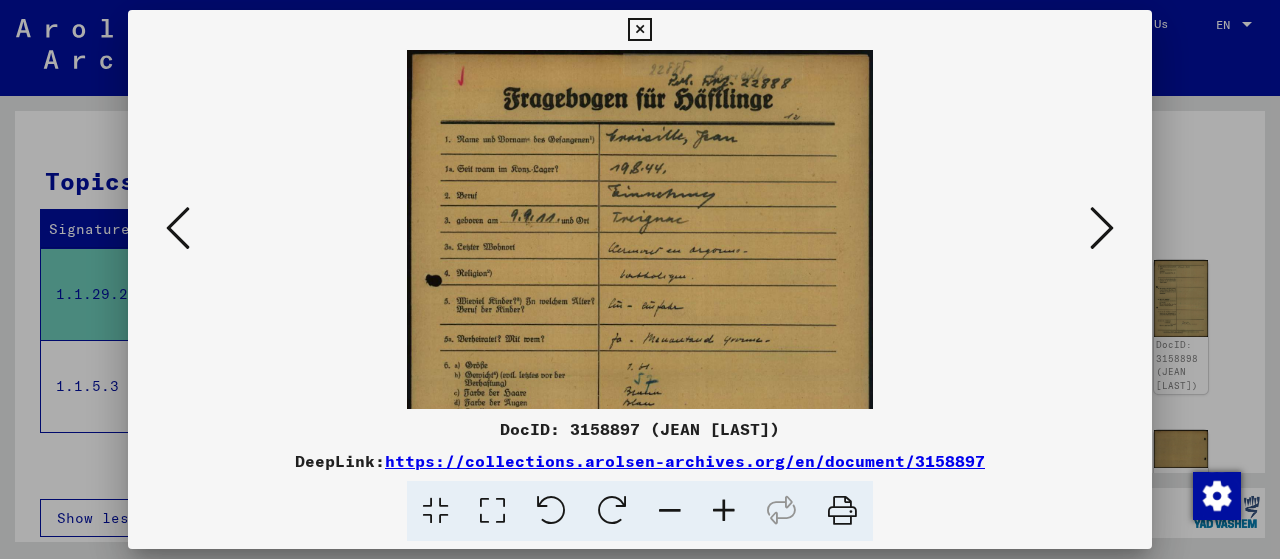 click at bounding box center [724, 511] 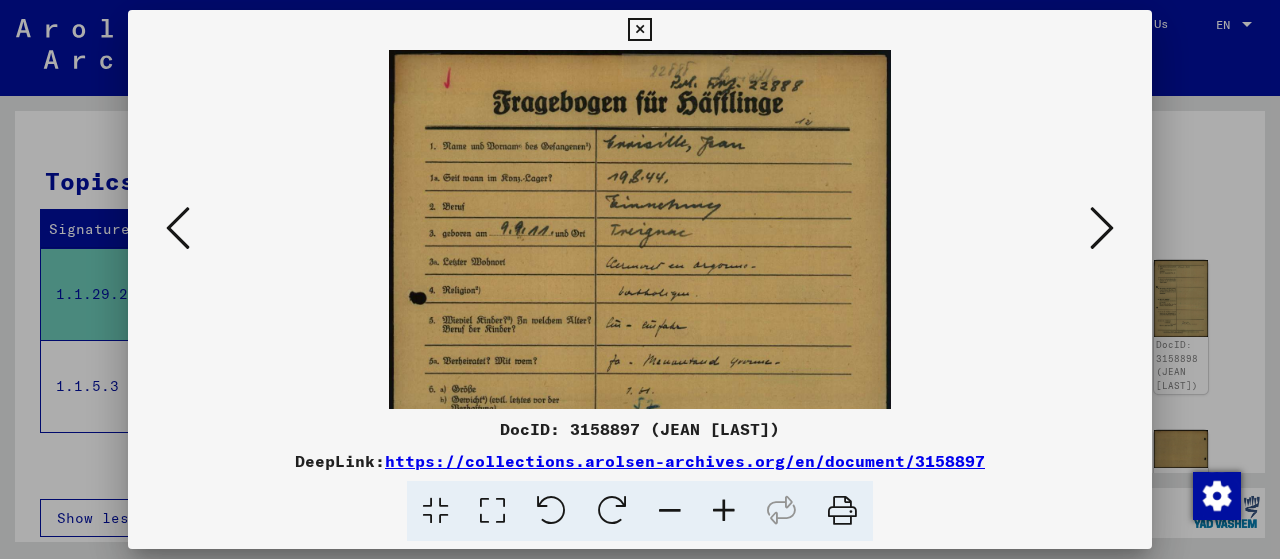 click at bounding box center (724, 511) 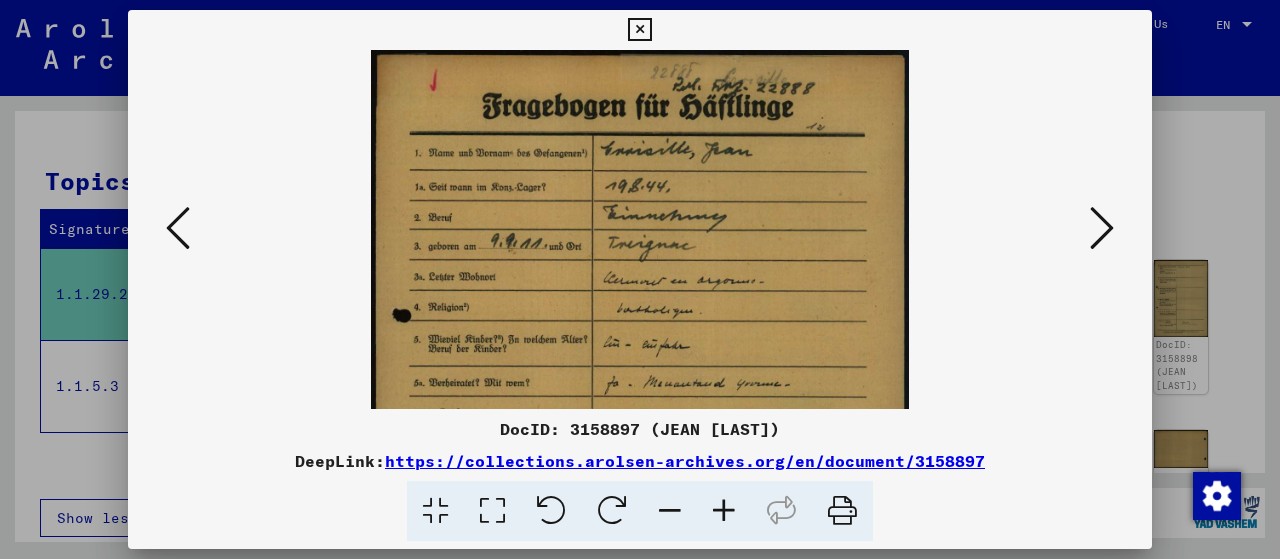 click at bounding box center [724, 511] 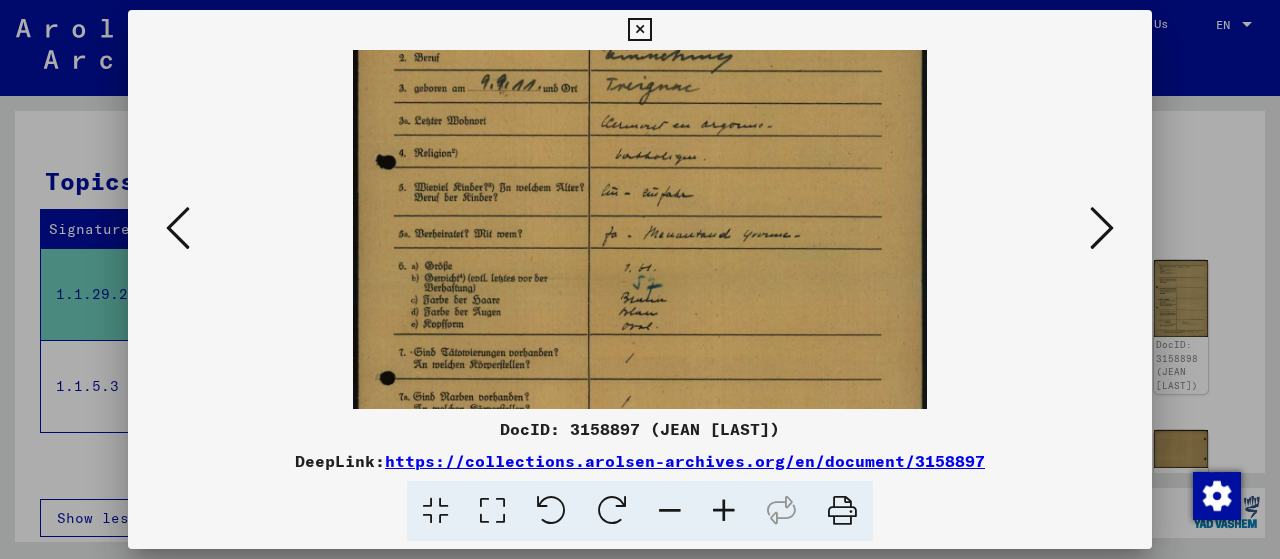 drag, startPoint x: 771, startPoint y: 232, endPoint x: 747, endPoint y: 59, distance: 174.6568 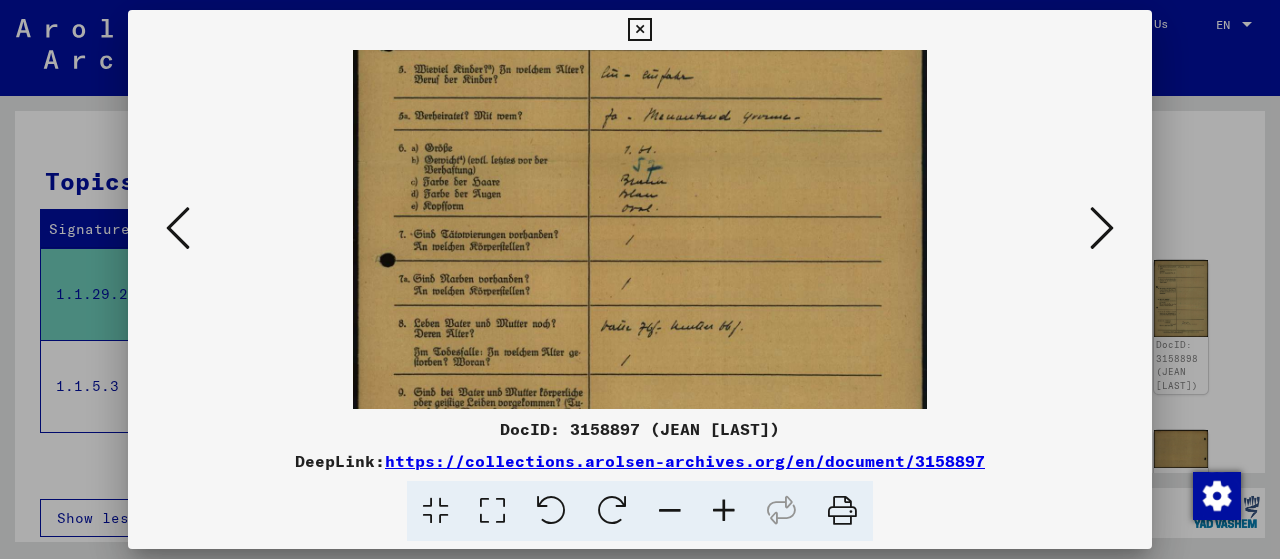 drag, startPoint x: 726, startPoint y: 233, endPoint x: 729, endPoint y: 131, distance: 102.044106 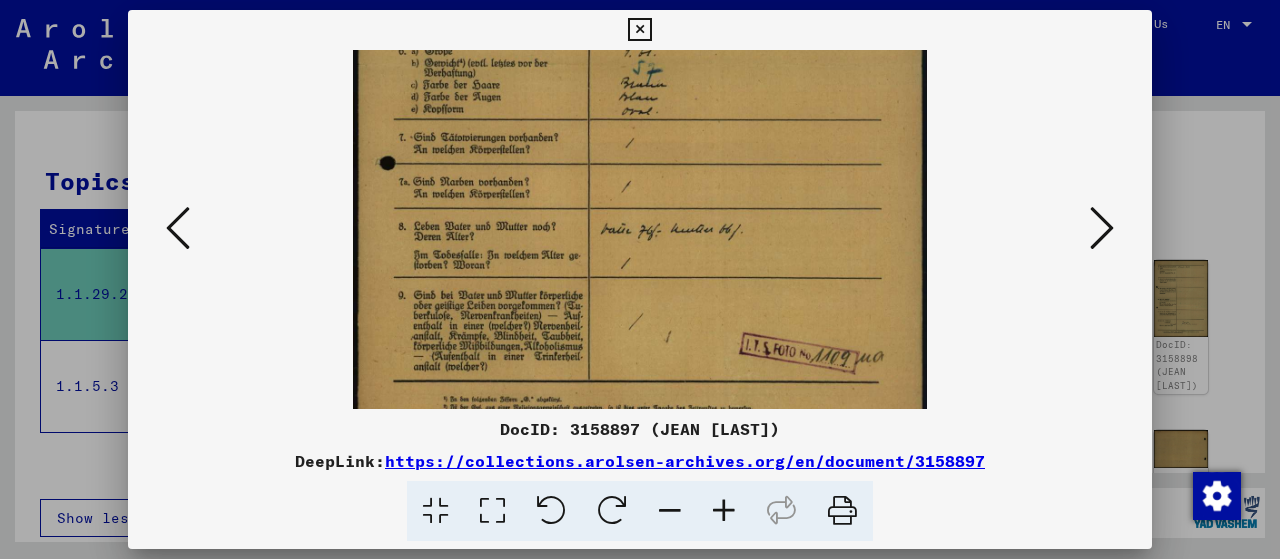 drag, startPoint x: 732, startPoint y: 265, endPoint x: 742, endPoint y: 170, distance: 95.524864 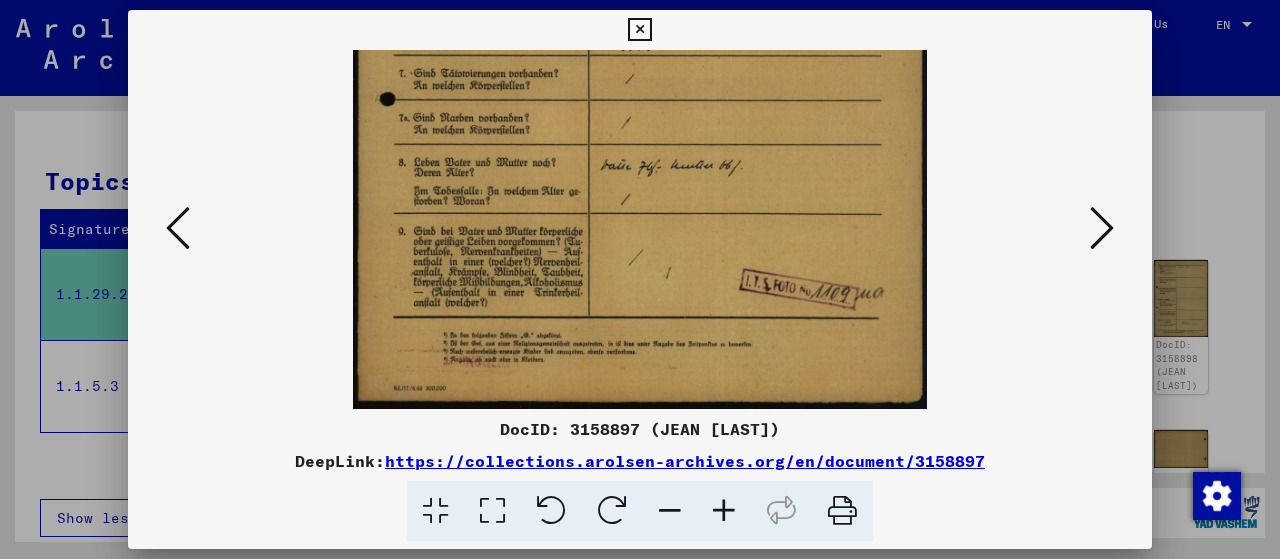 drag, startPoint x: 764, startPoint y: 295, endPoint x: 770, endPoint y: 186, distance: 109.165016 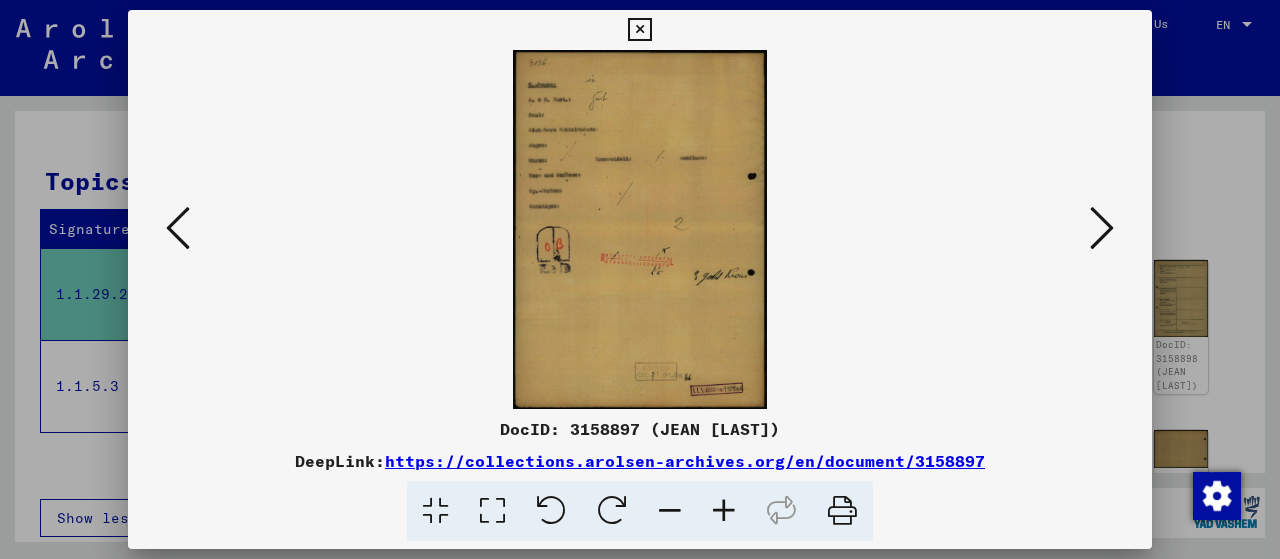 scroll, scrollTop: 0, scrollLeft: 0, axis: both 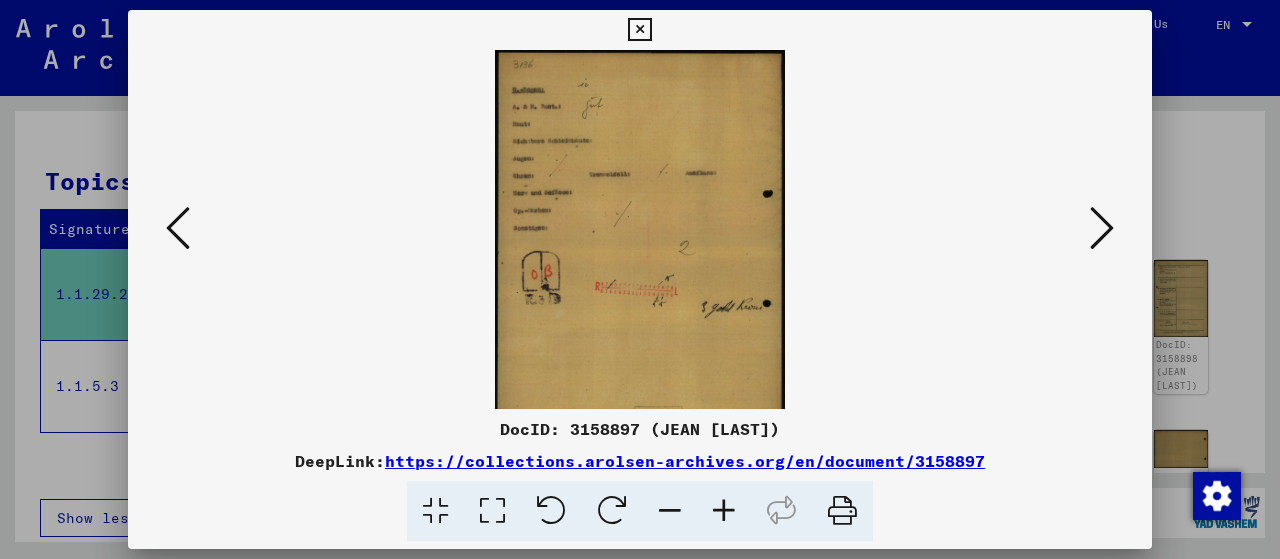 click at bounding box center (724, 511) 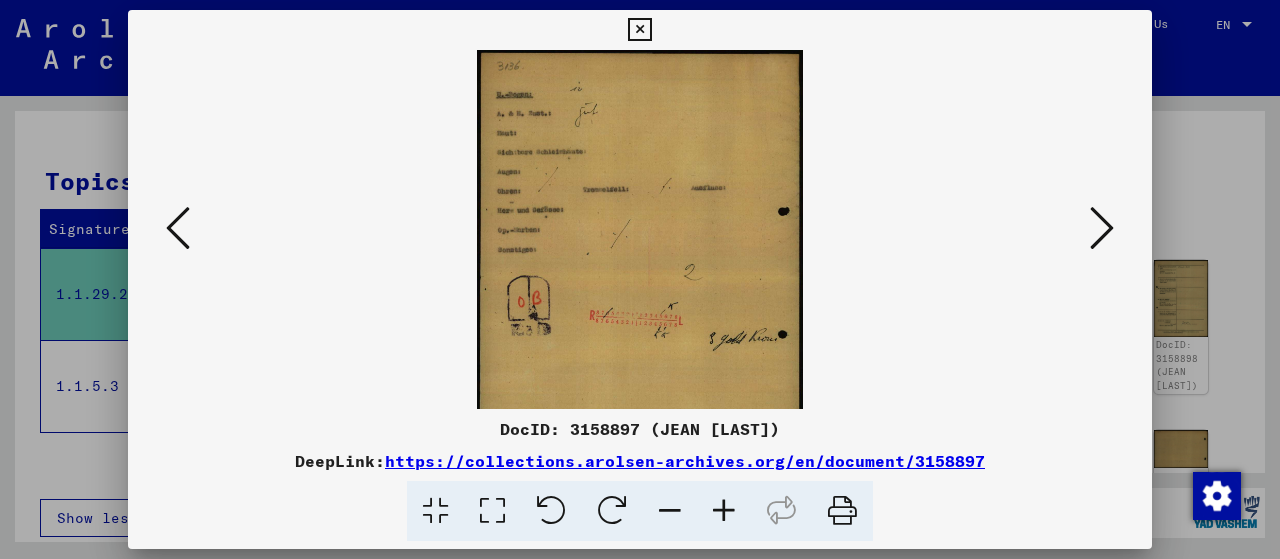 click at bounding box center [724, 511] 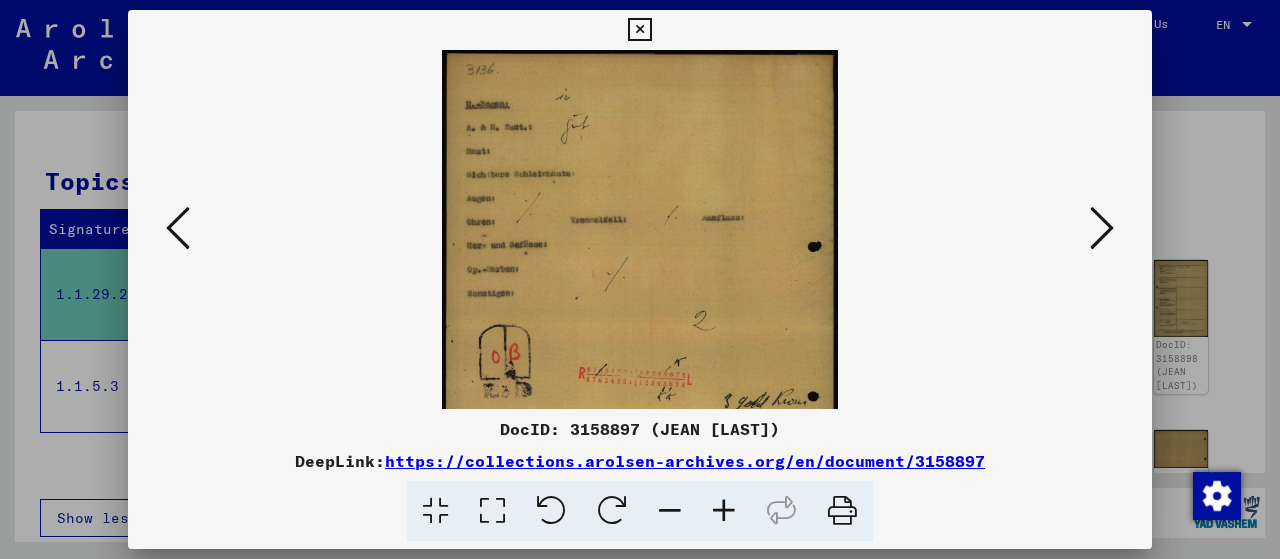 click at bounding box center [724, 511] 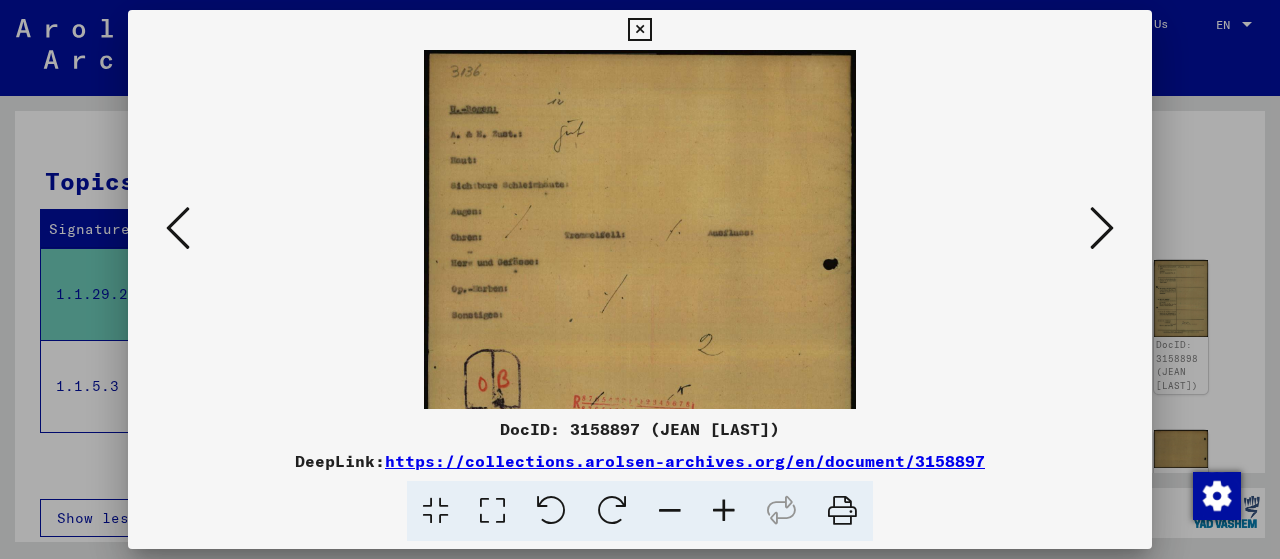 click at bounding box center (1102, 229) 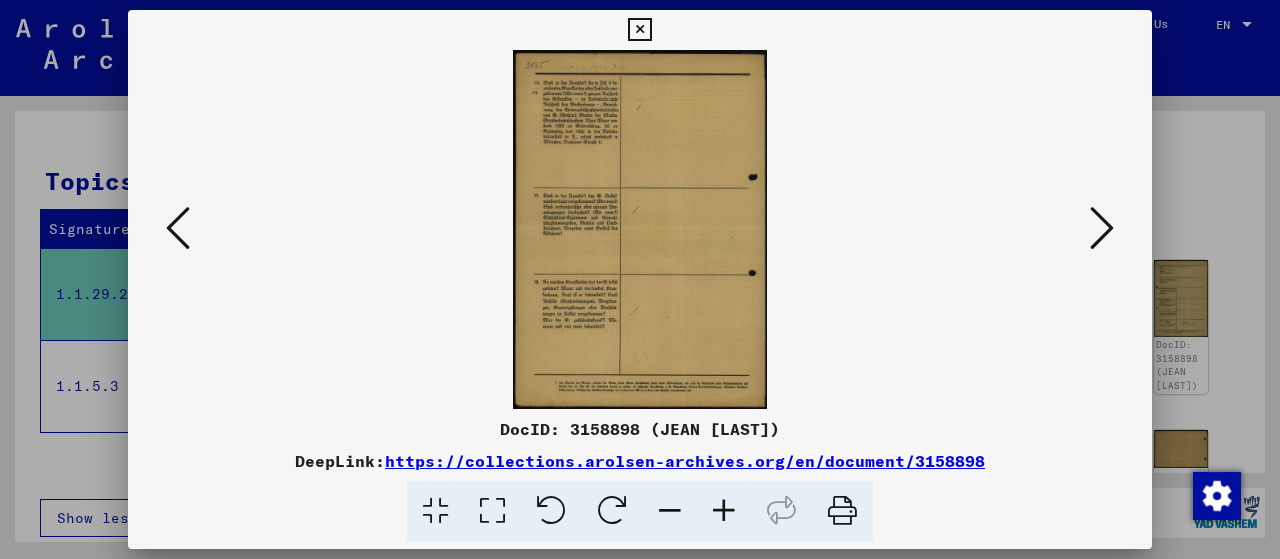 click at bounding box center (724, 511) 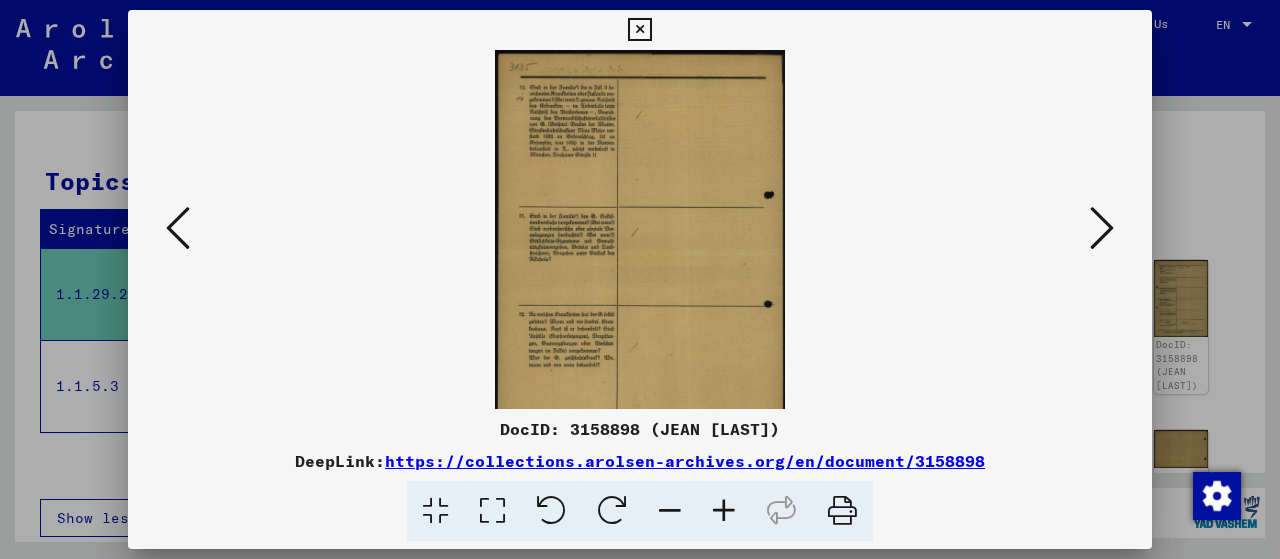 click at bounding box center [724, 511] 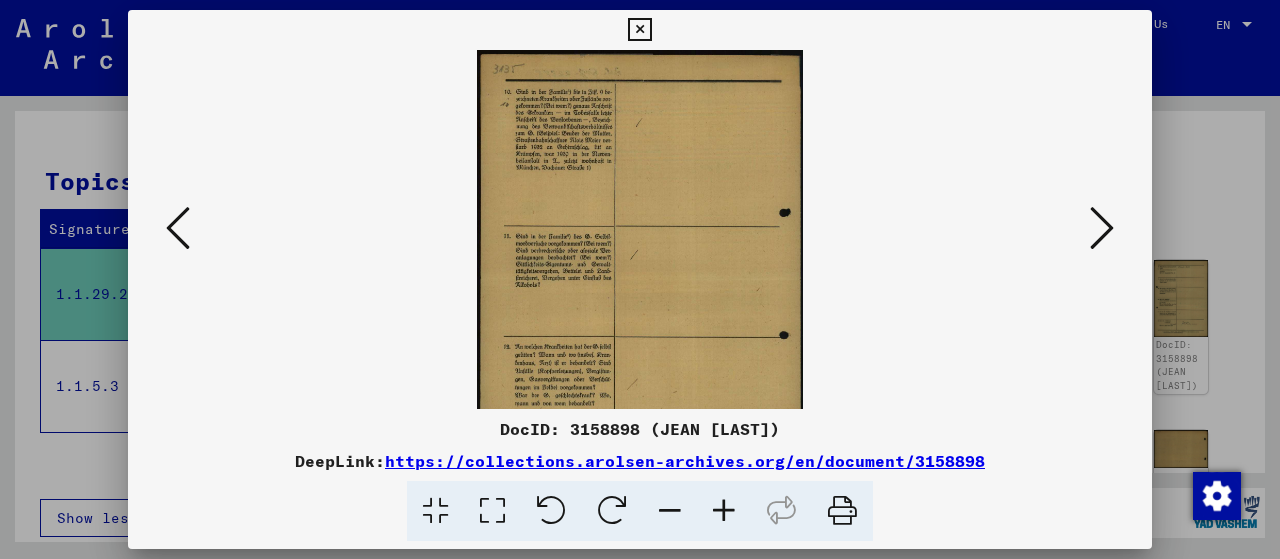 click at bounding box center [1102, 229] 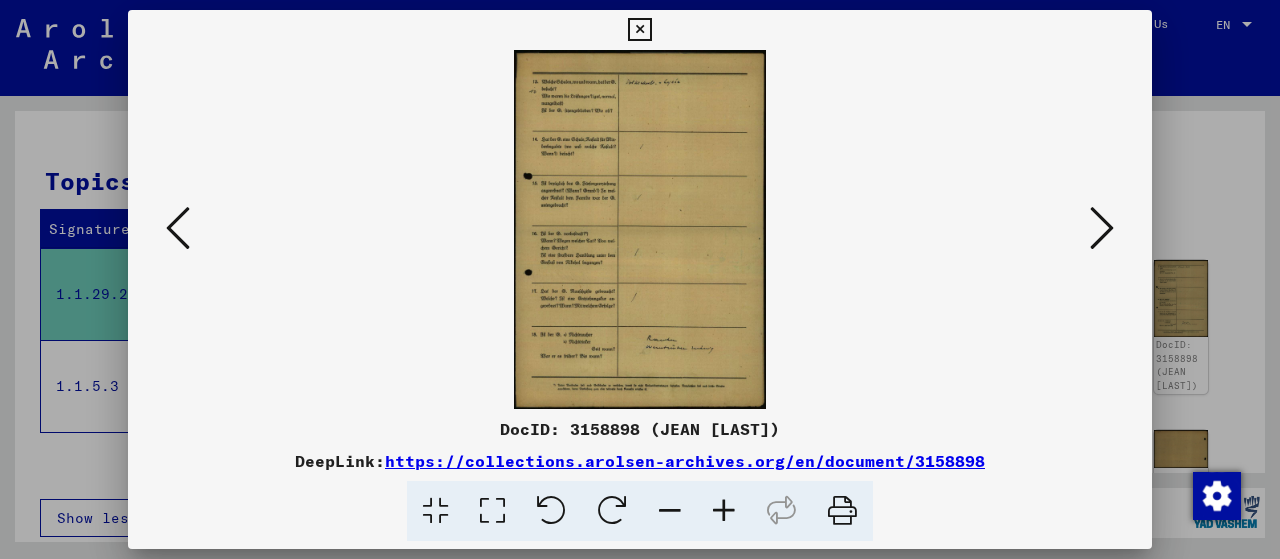 click at bounding box center (724, 511) 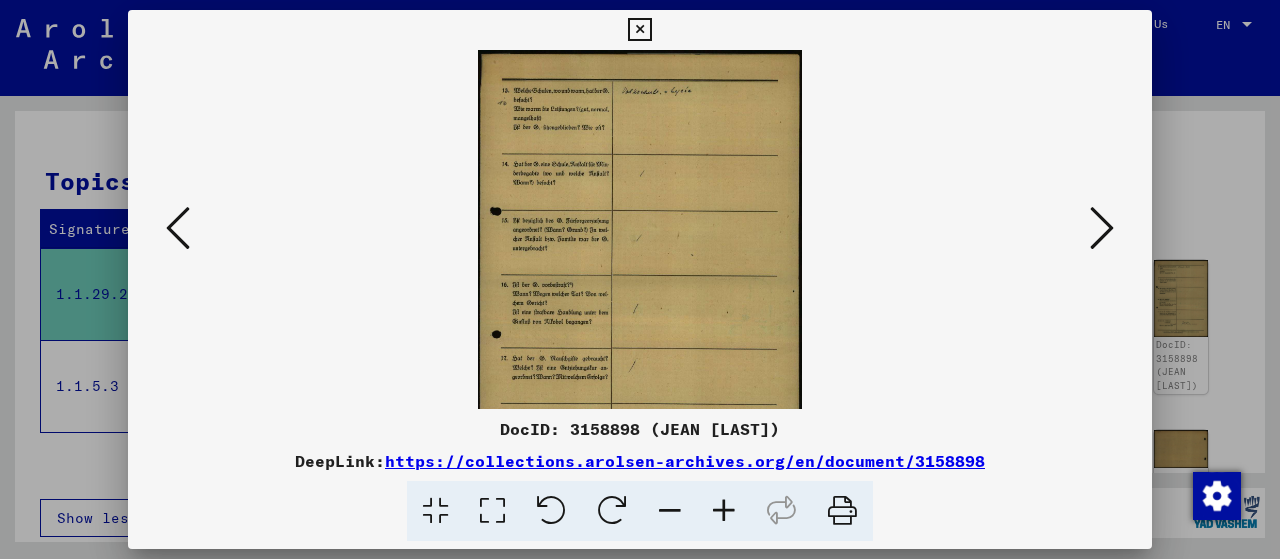 click at bounding box center (724, 511) 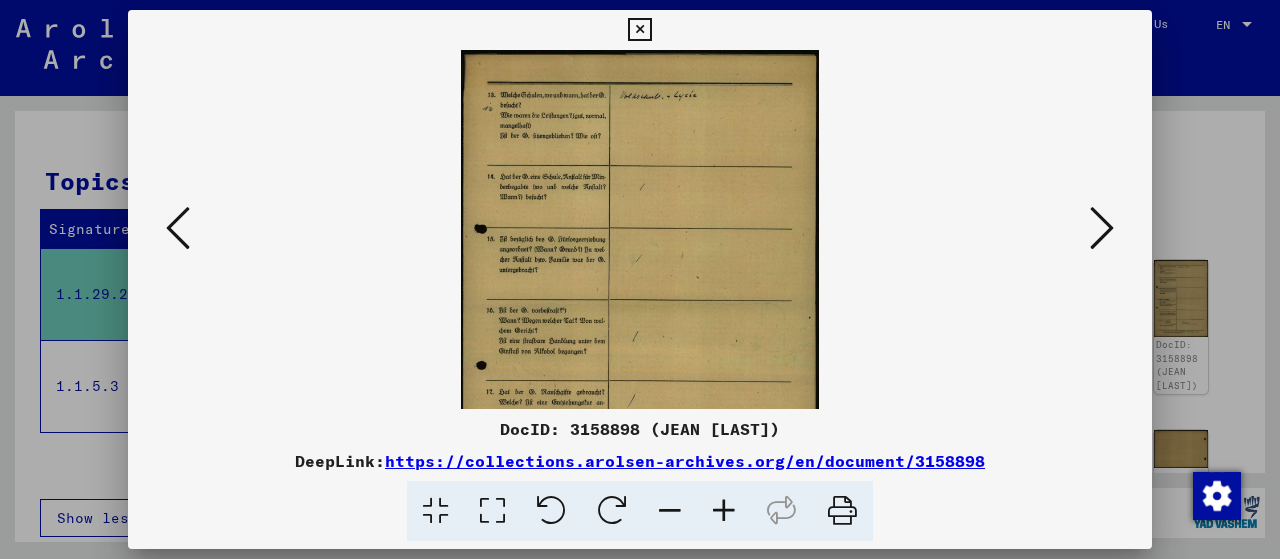 click at bounding box center [724, 511] 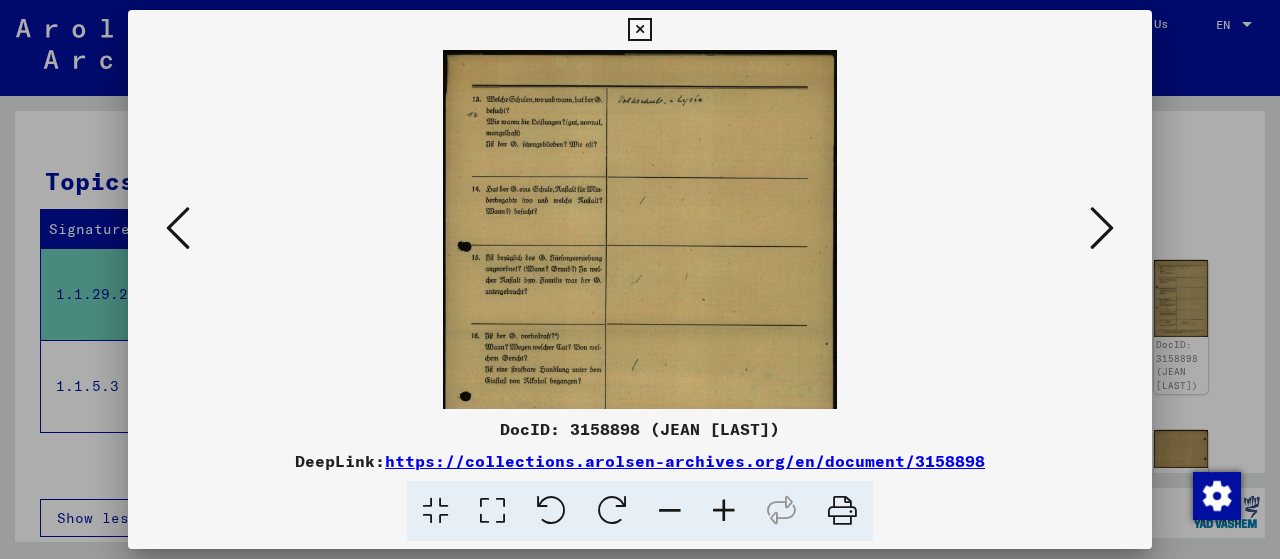 click at bounding box center [724, 511] 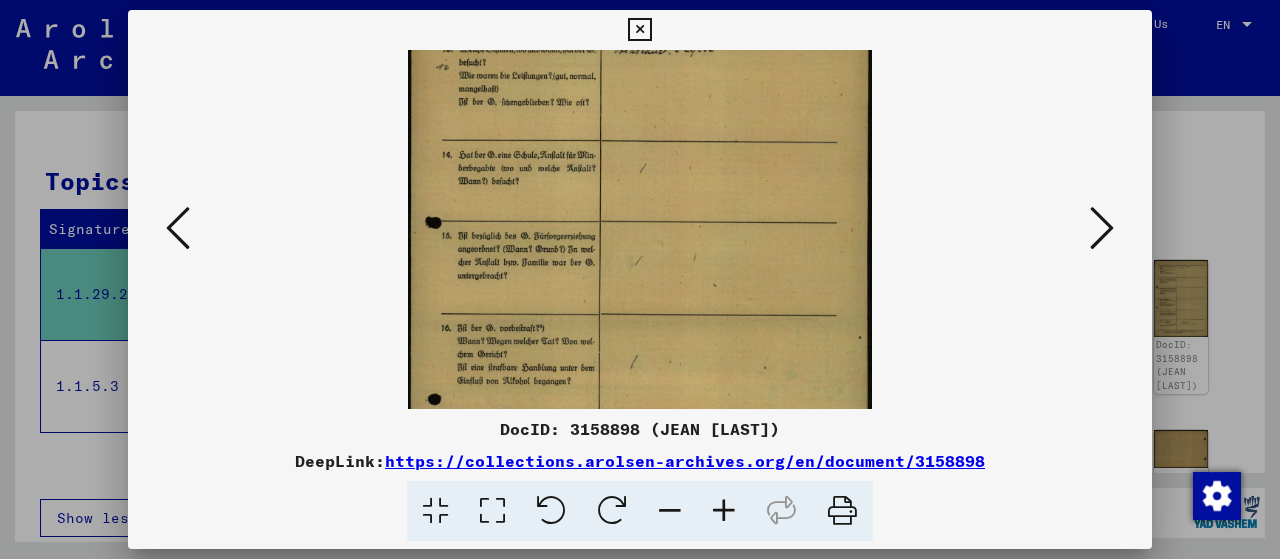 drag, startPoint x: 706, startPoint y: 185, endPoint x: 718, endPoint y: 91, distance: 94.76286 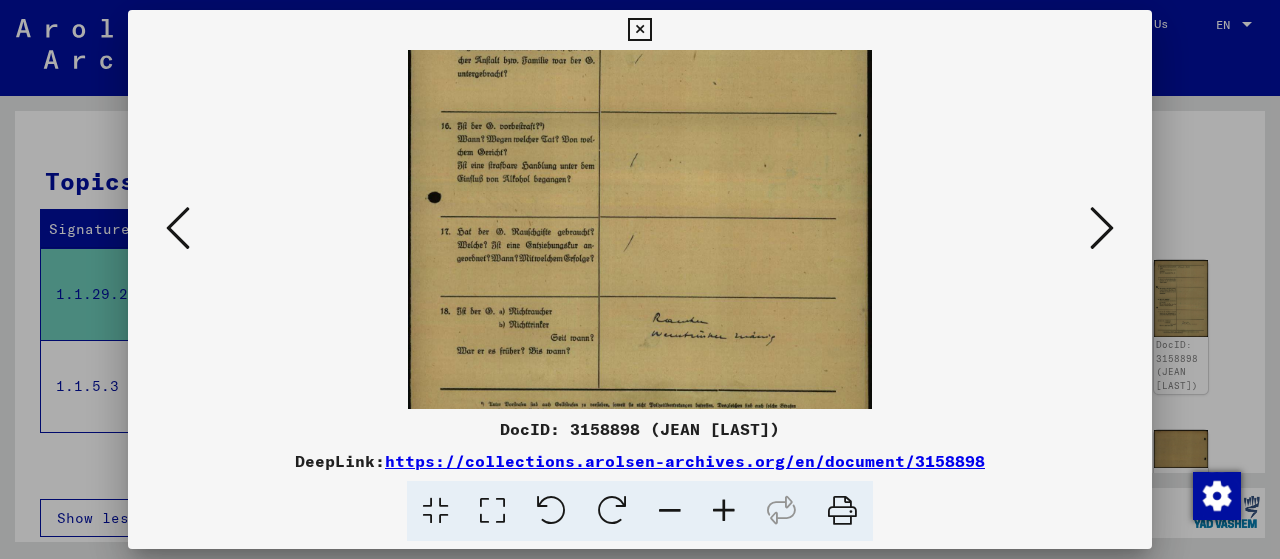 drag, startPoint x: 715, startPoint y: 291, endPoint x: 706, endPoint y: 165, distance: 126.32102 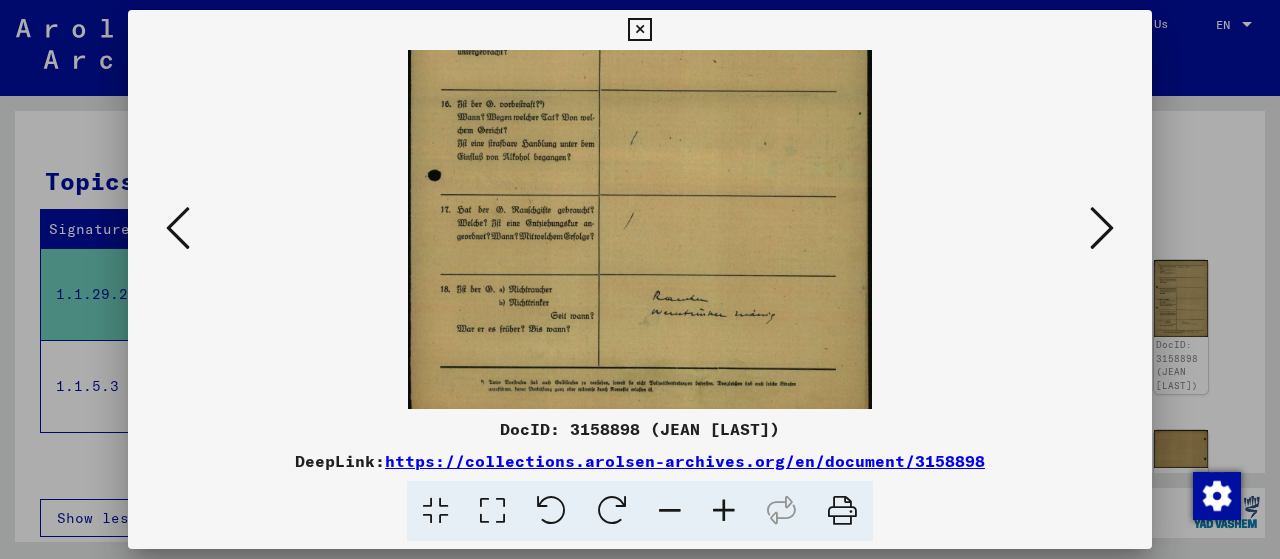 scroll, scrollTop: 300, scrollLeft: 0, axis: vertical 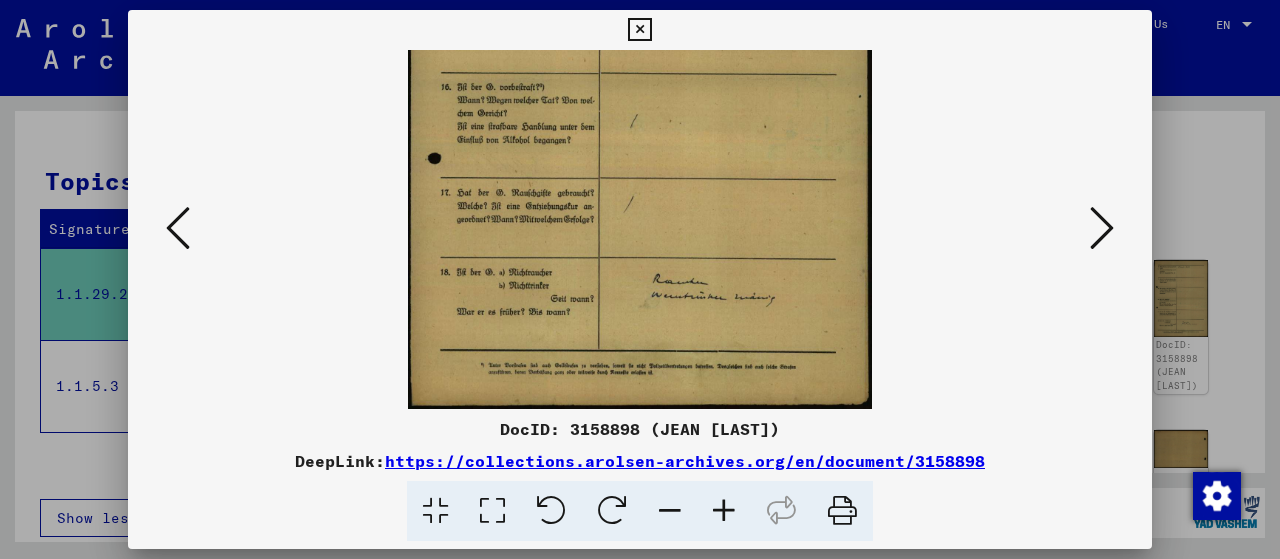 drag, startPoint x: 698, startPoint y: 243, endPoint x: 708, endPoint y: 217, distance: 27.856777 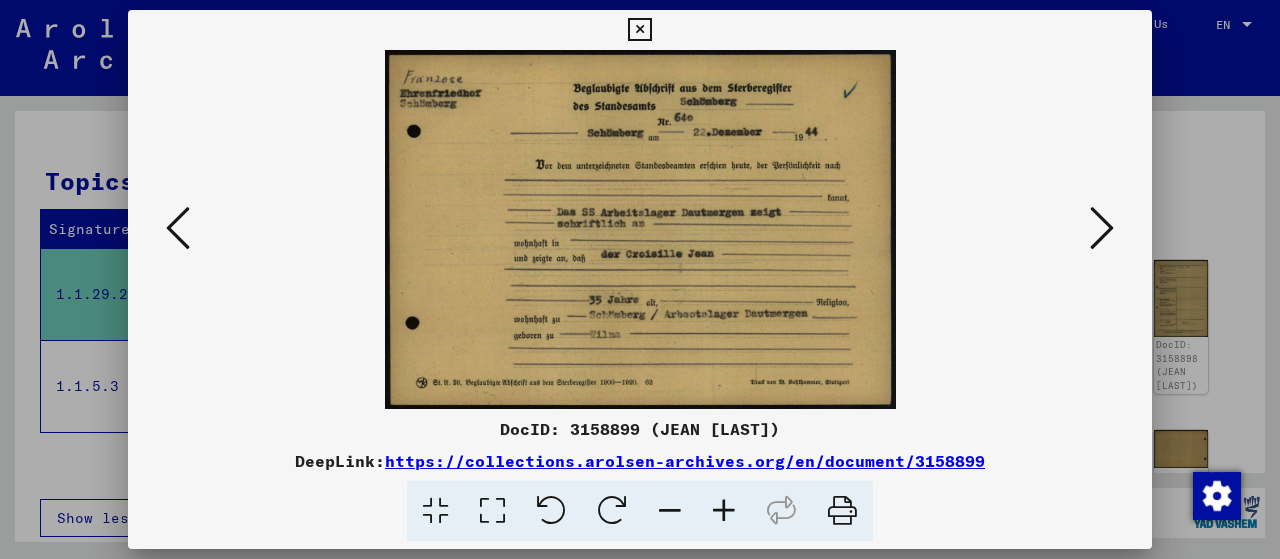click at bounding box center (724, 511) 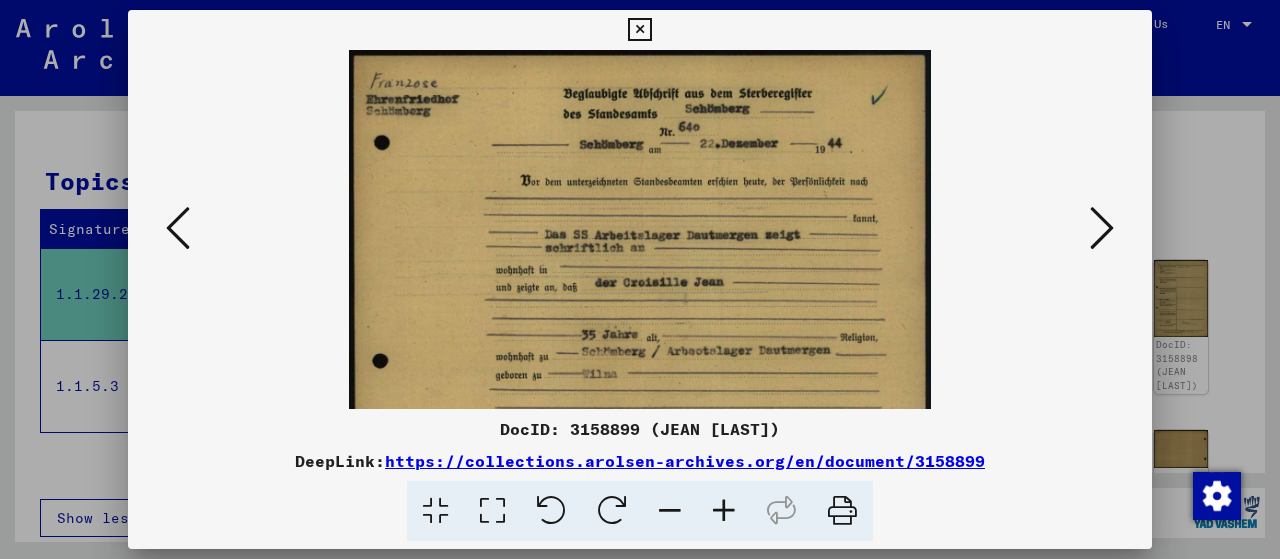 scroll, scrollTop: 50, scrollLeft: 0, axis: vertical 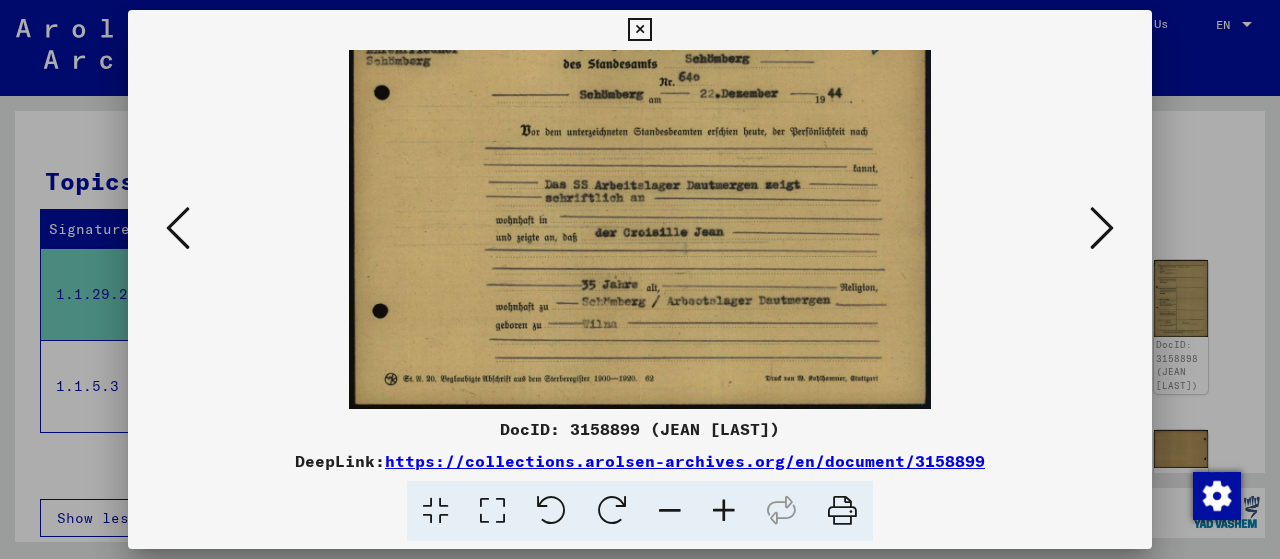 drag, startPoint x: 727, startPoint y: 201, endPoint x: 727, endPoint y: 165, distance: 36 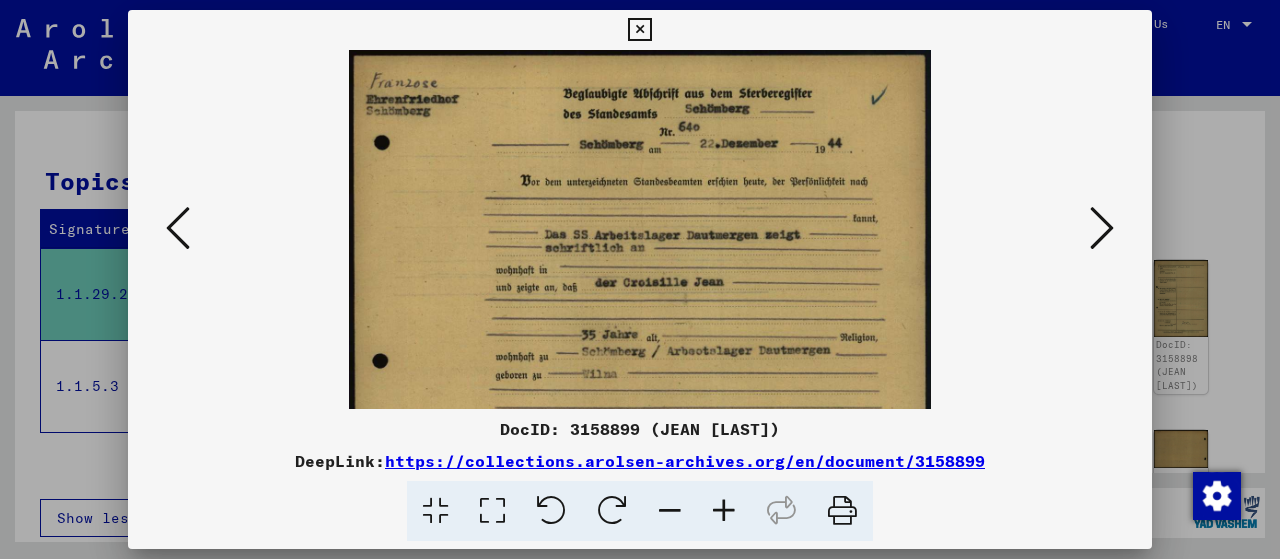 drag, startPoint x: 725, startPoint y: 239, endPoint x: 730, endPoint y: 306, distance: 67.18631 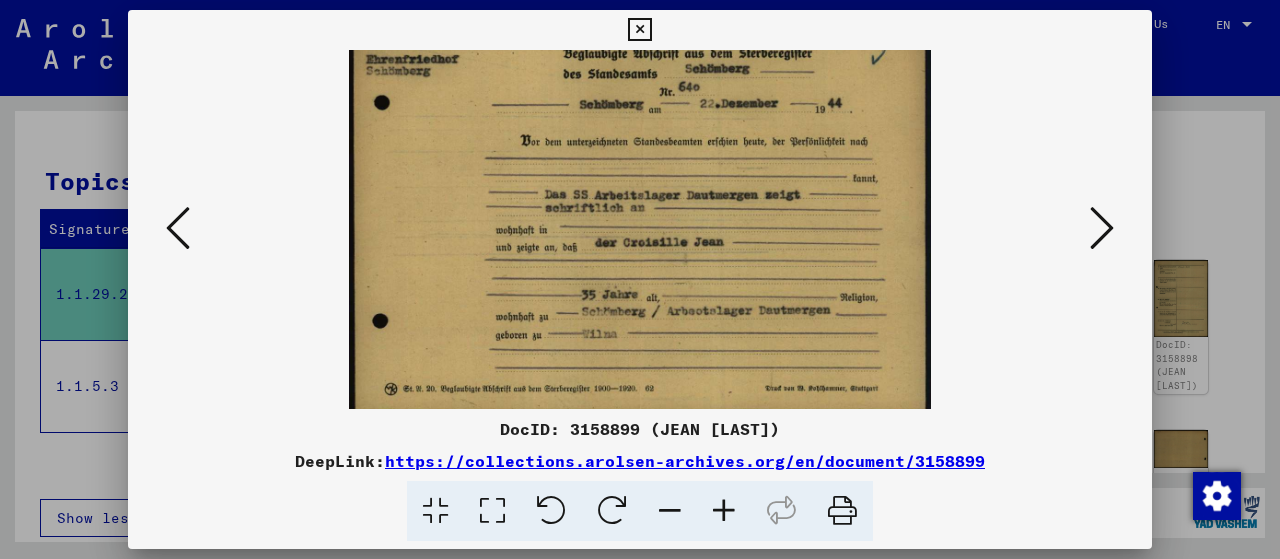 scroll, scrollTop: 50, scrollLeft: 0, axis: vertical 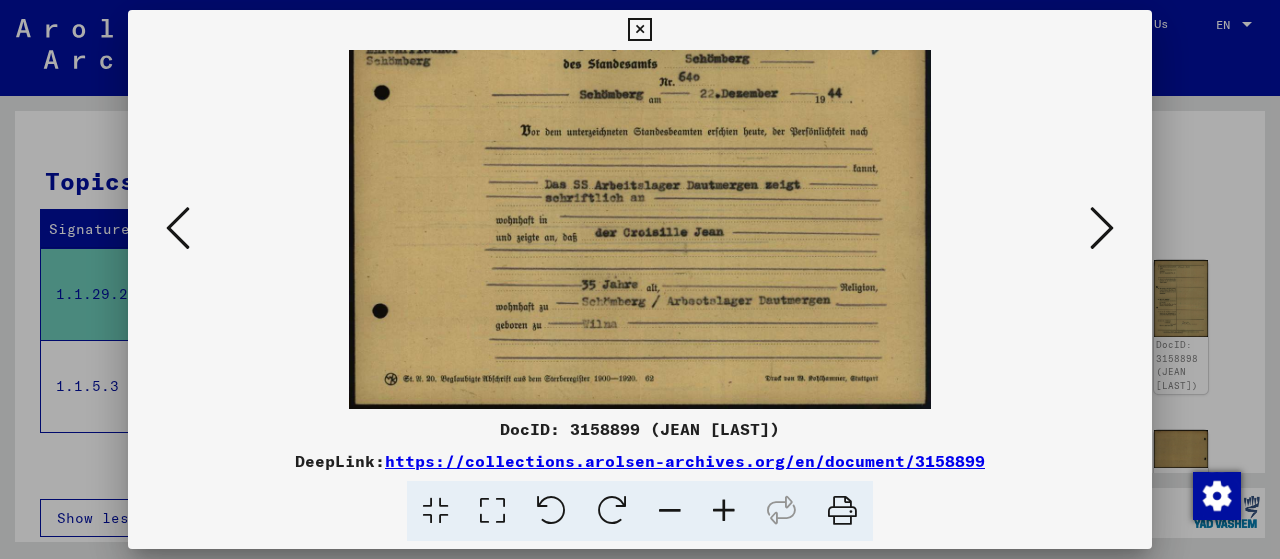 drag, startPoint x: 713, startPoint y: 310, endPoint x: 728, endPoint y: 256, distance: 56.044624 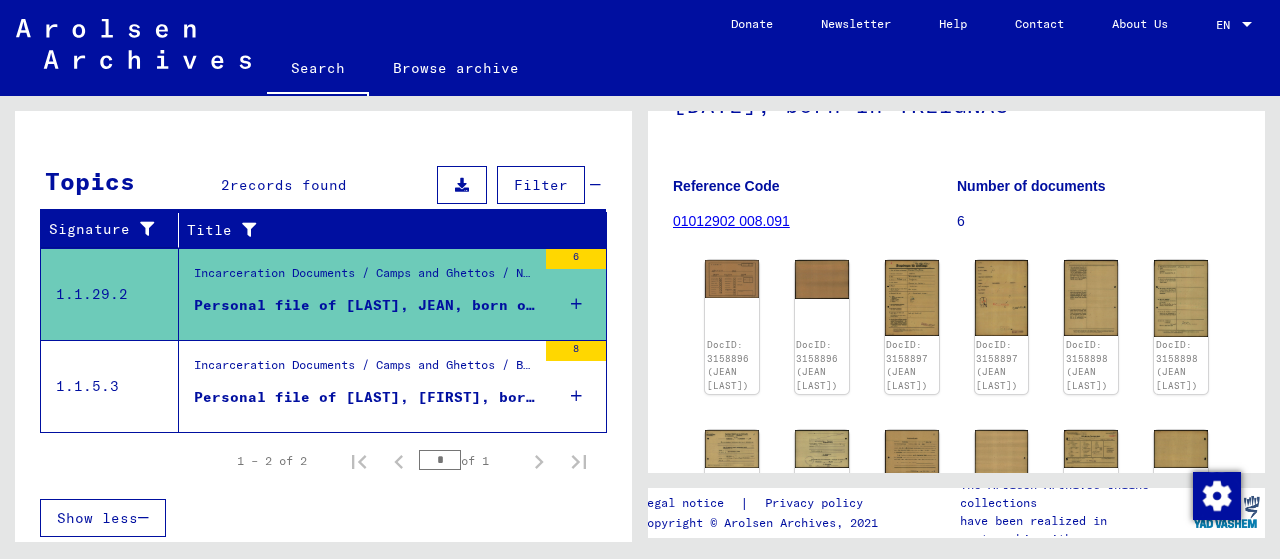 scroll, scrollTop: 0, scrollLeft: 0, axis: both 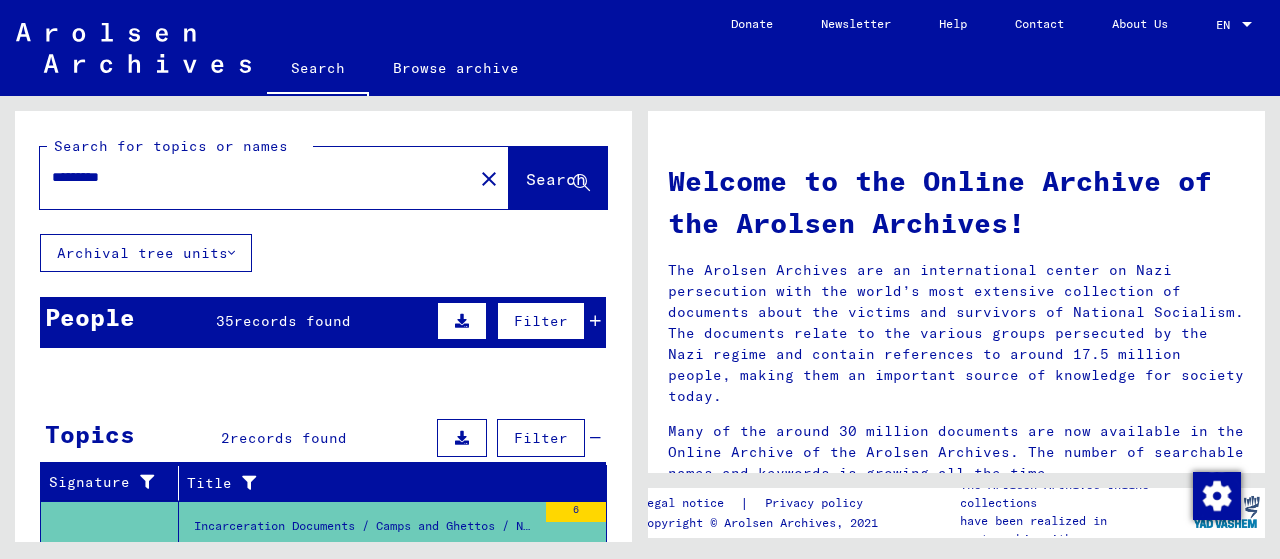 drag, startPoint x: 155, startPoint y: 181, endPoint x: 0, endPoint y: 176, distance: 155.08063 